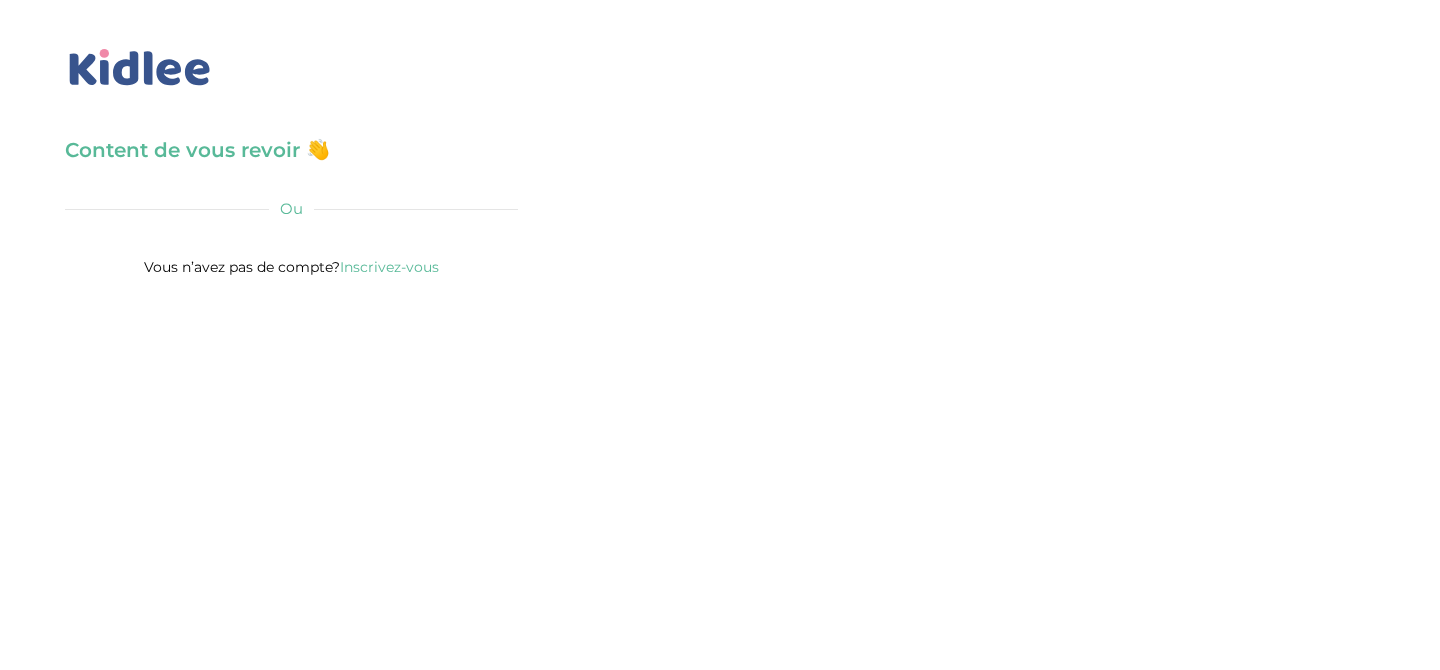scroll, scrollTop: 0, scrollLeft: 0, axis: both 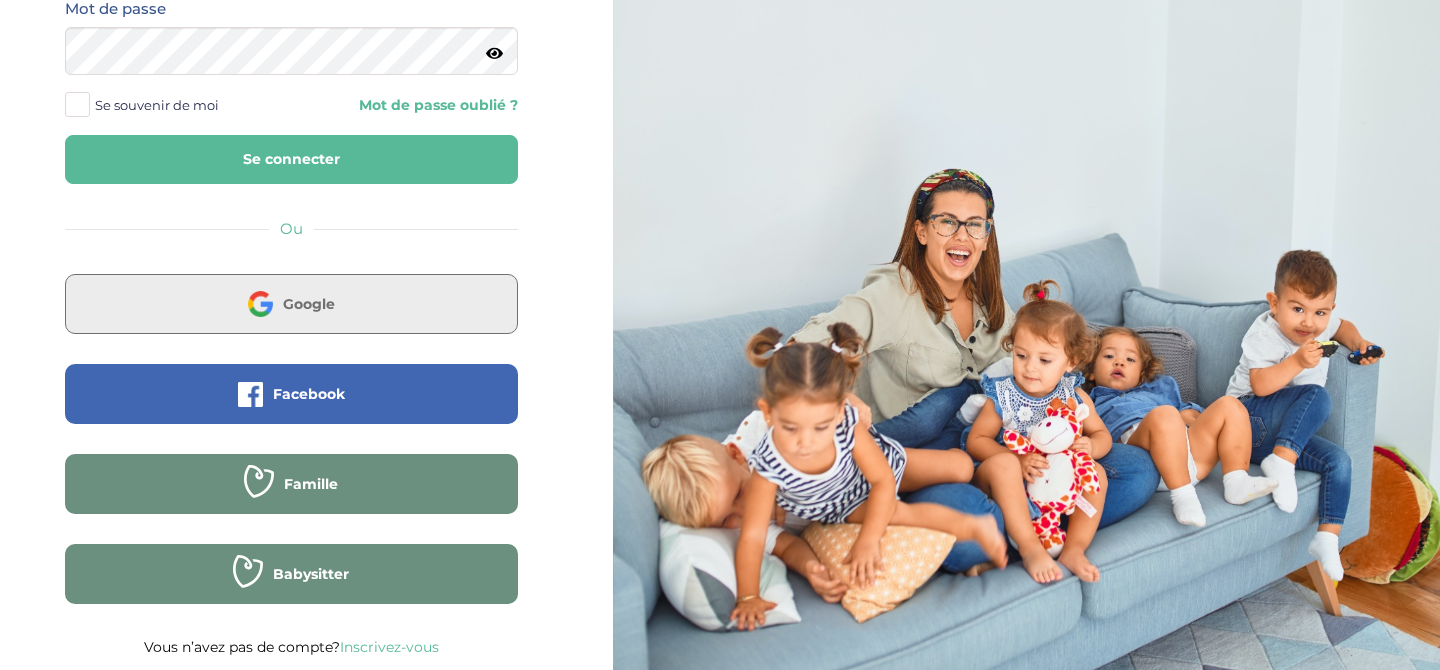 click on "Google" at bounding box center (291, 304) 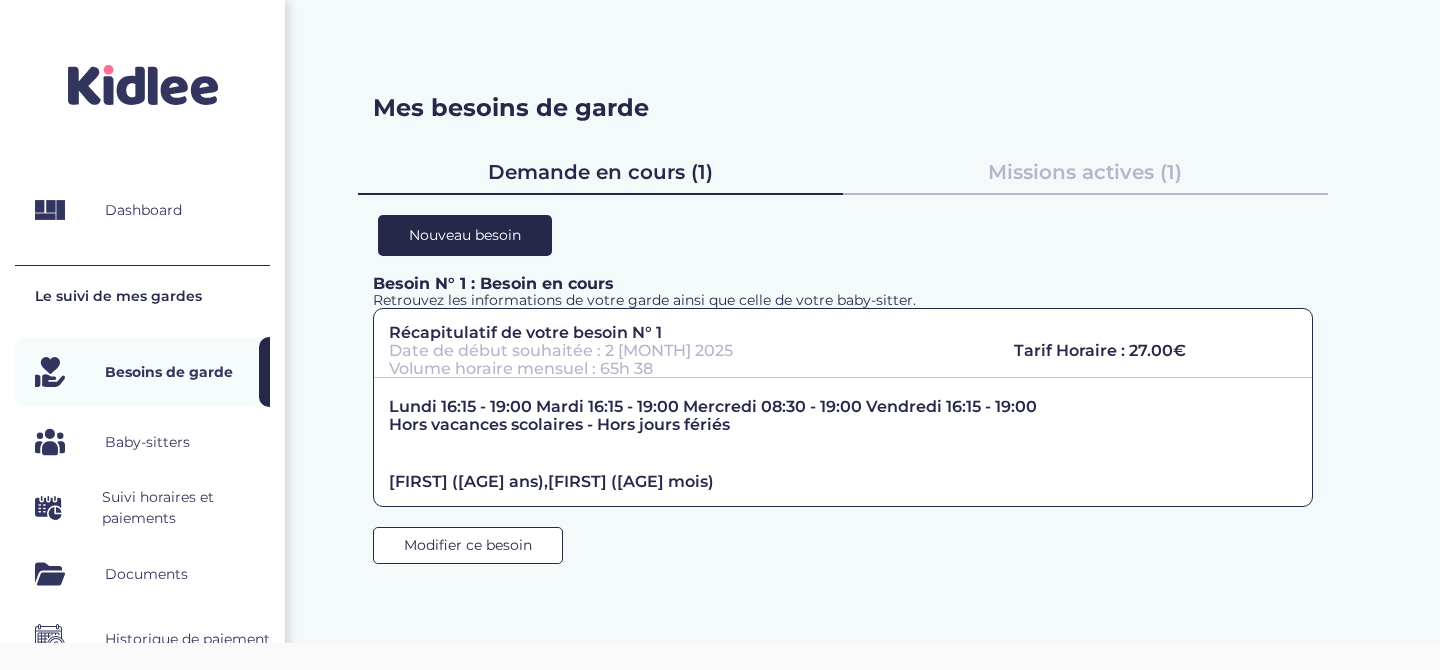 scroll, scrollTop: 0, scrollLeft: 0, axis: both 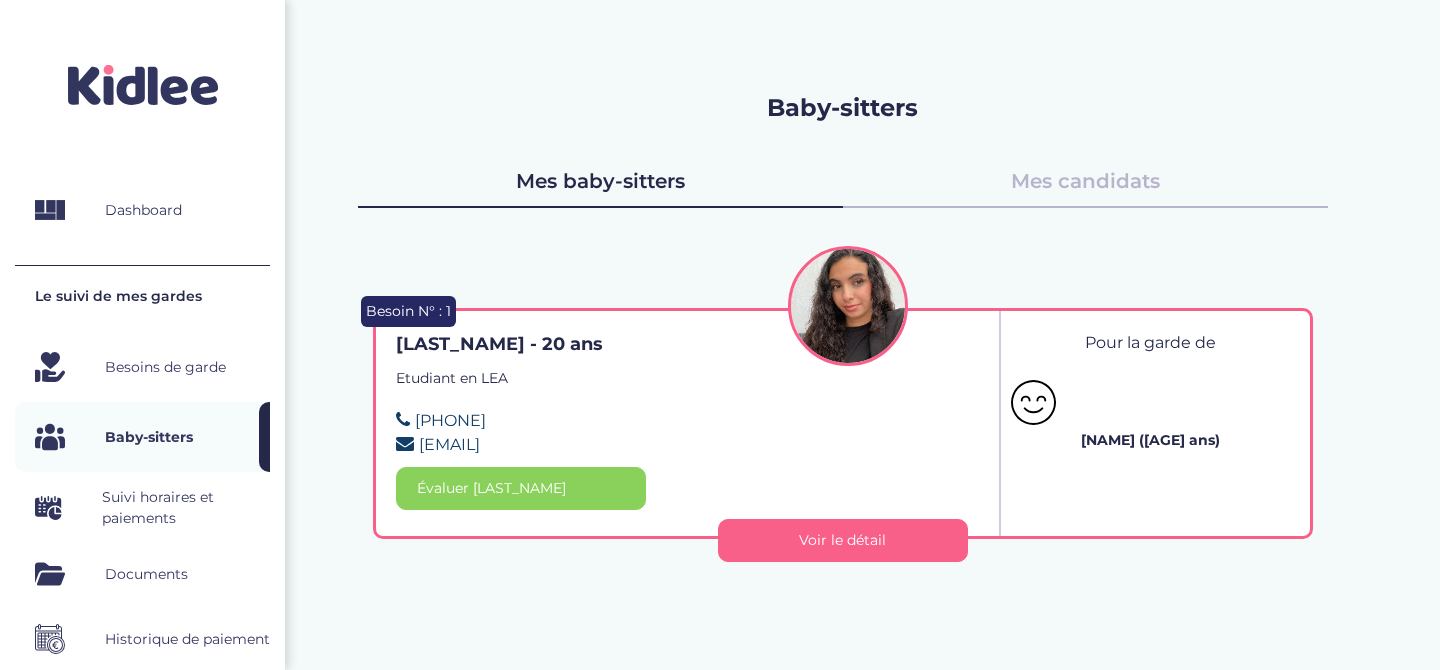click on "Suivi horaires et paiements" at bounding box center [186, 508] 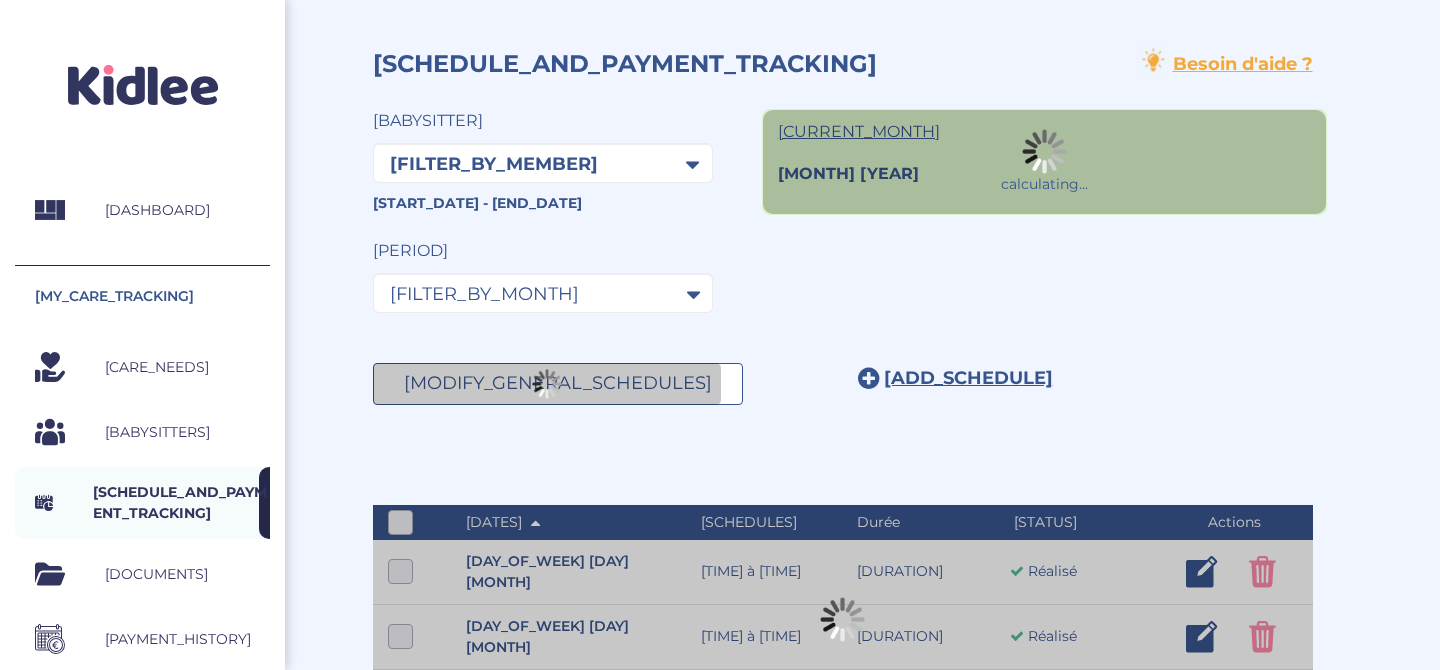 scroll, scrollTop: 0, scrollLeft: 0, axis: both 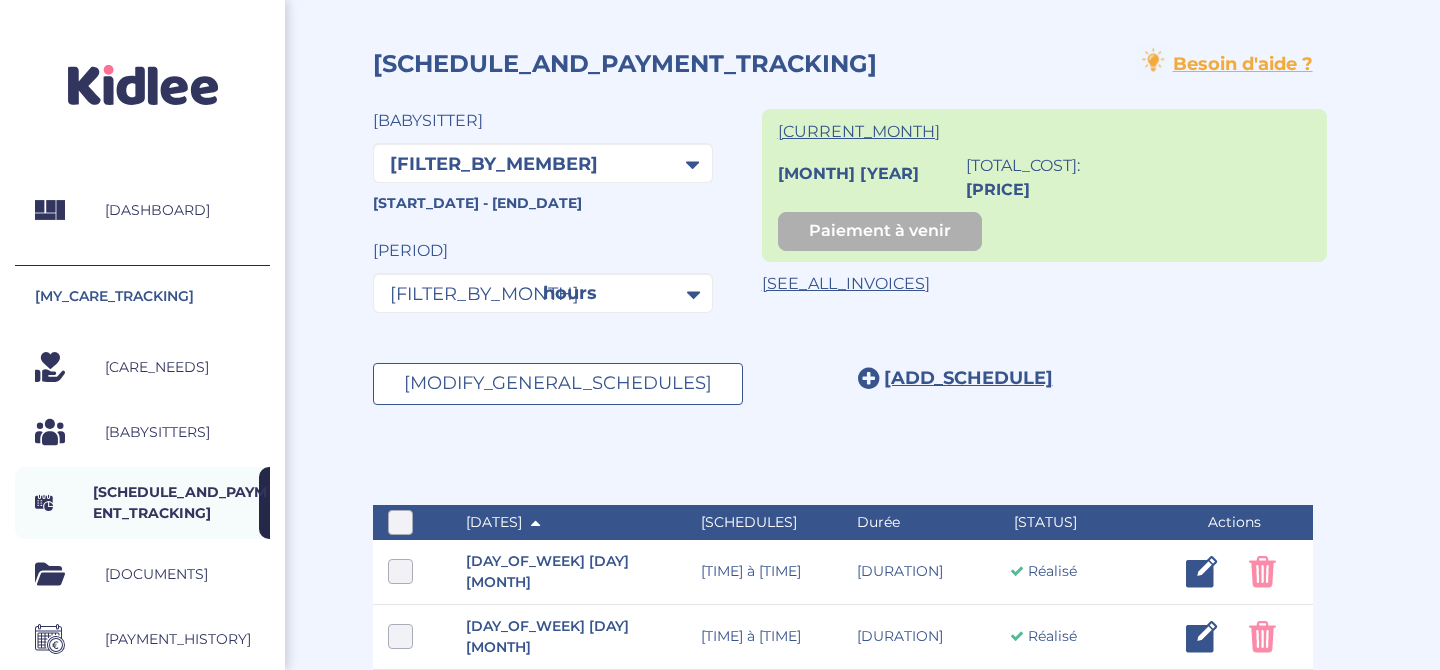 click on "Besoins de garde" at bounding box center (157, 367) 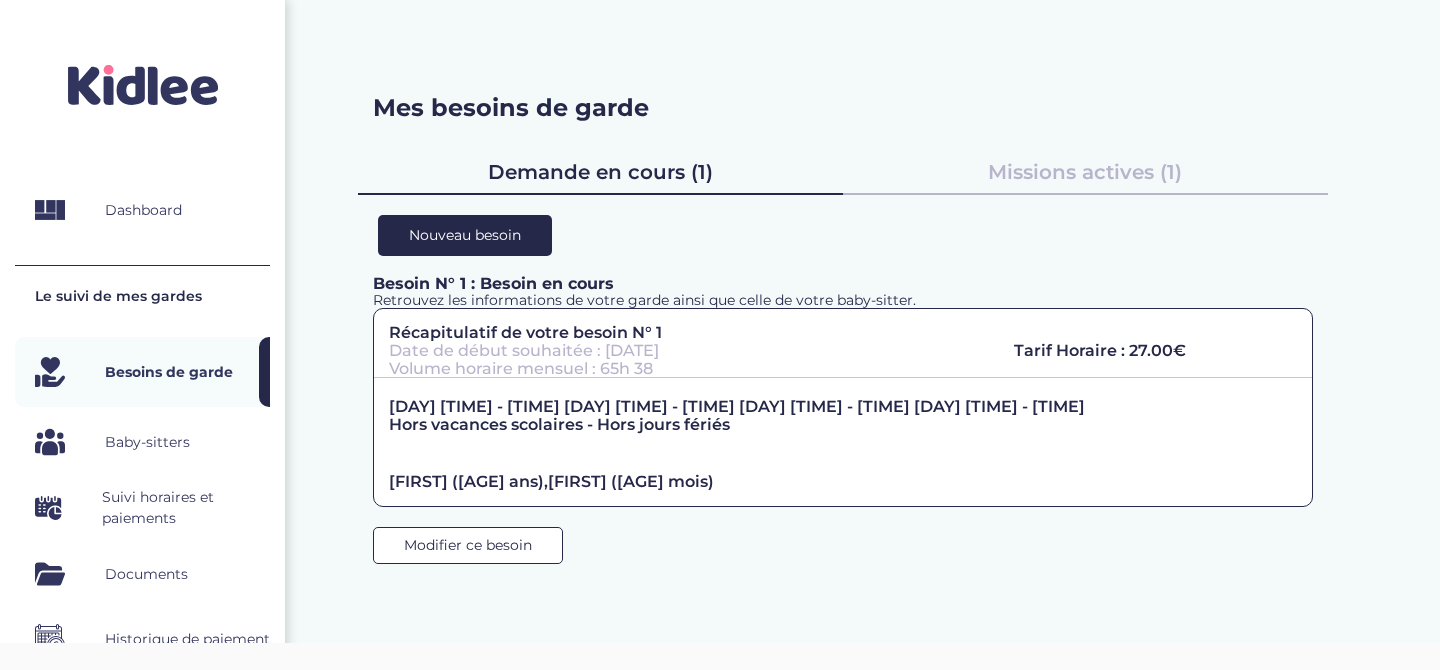 scroll, scrollTop: 0, scrollLeft: 0, axis: both 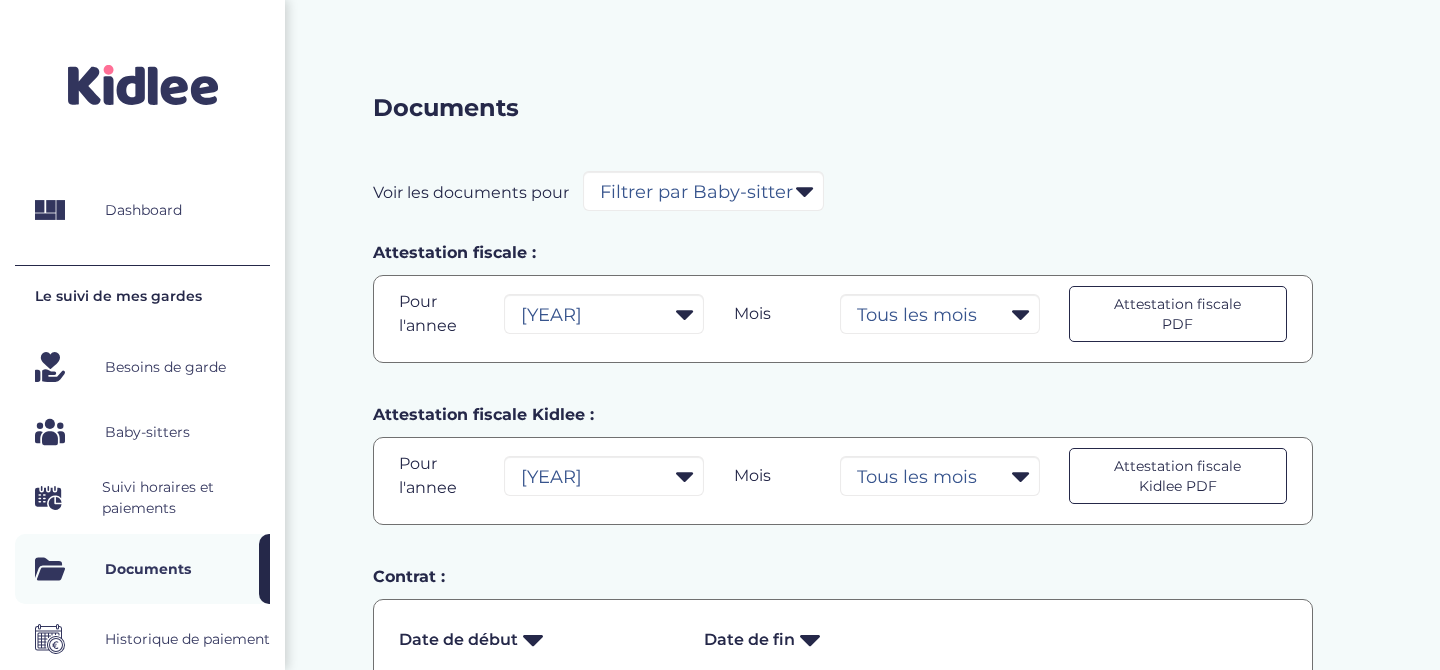 click on "Historique de paiement" at bounding box center [187, 639] 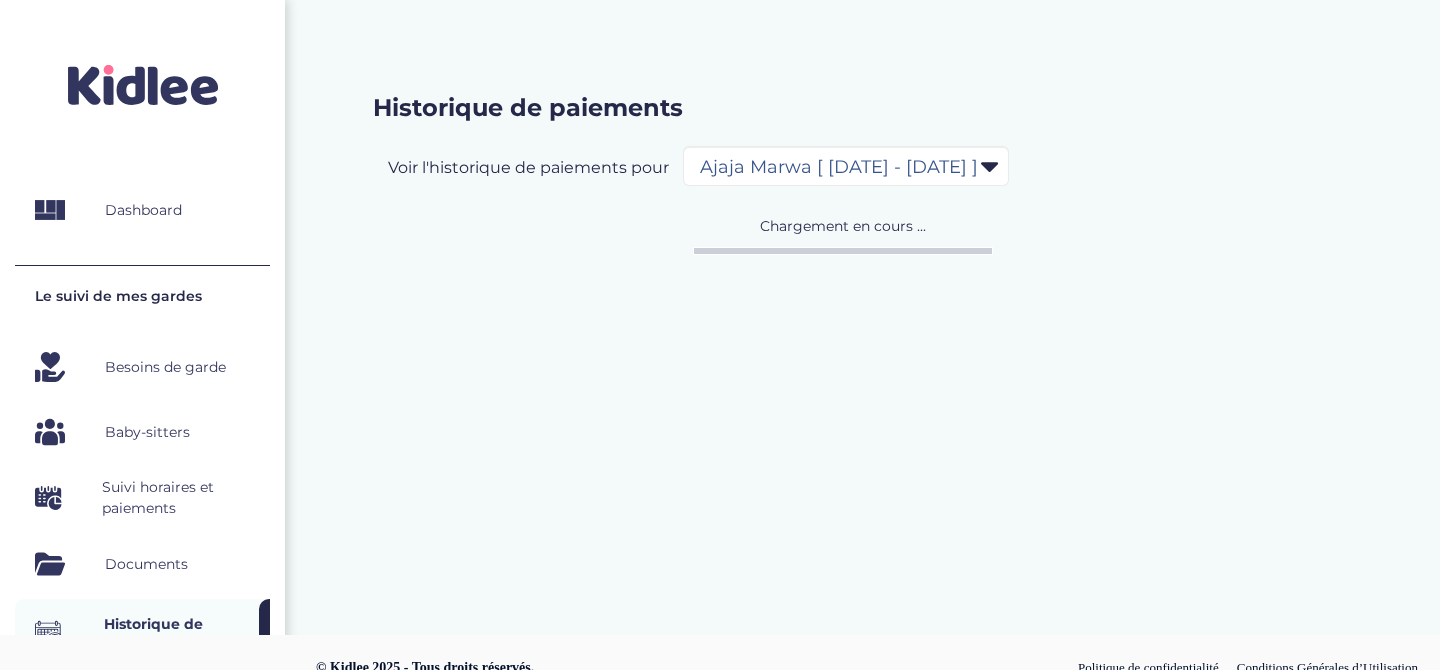 scroll, scrollTop: 0, scrollLeft: 0, axis: both 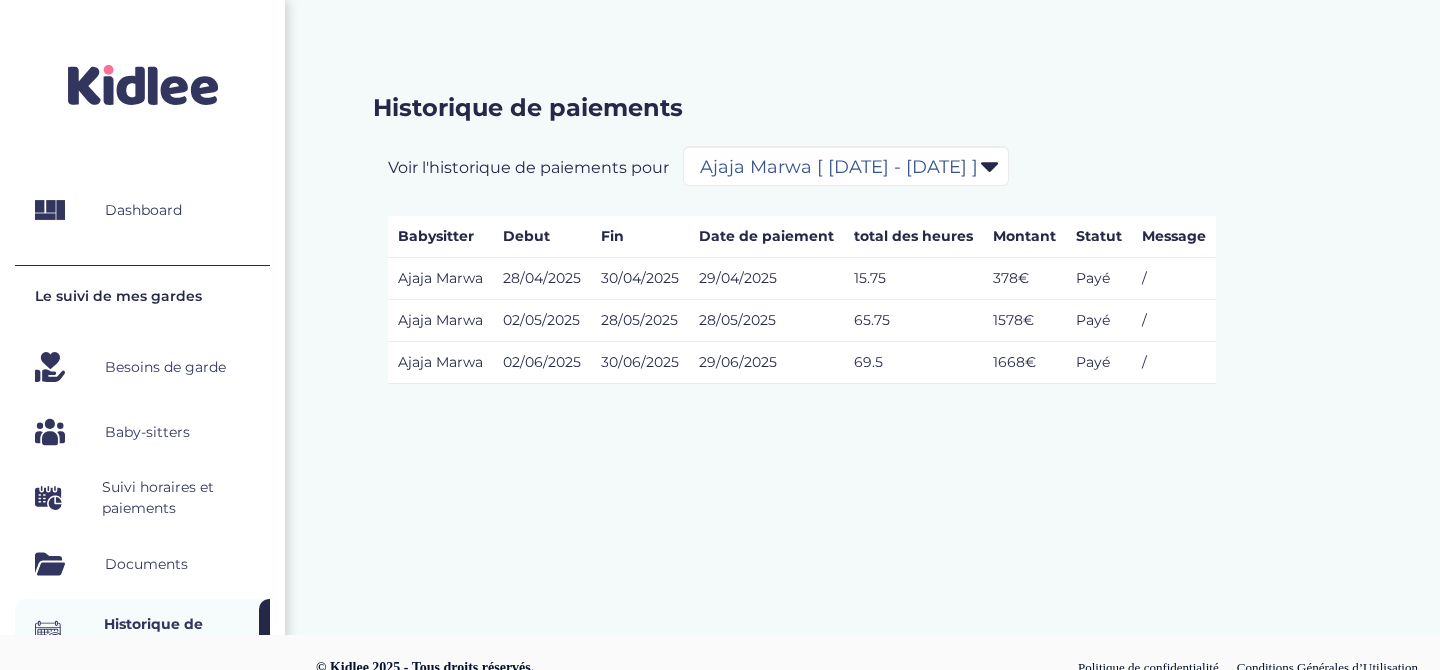 click on "65.75" at bounding box center [913, 279] 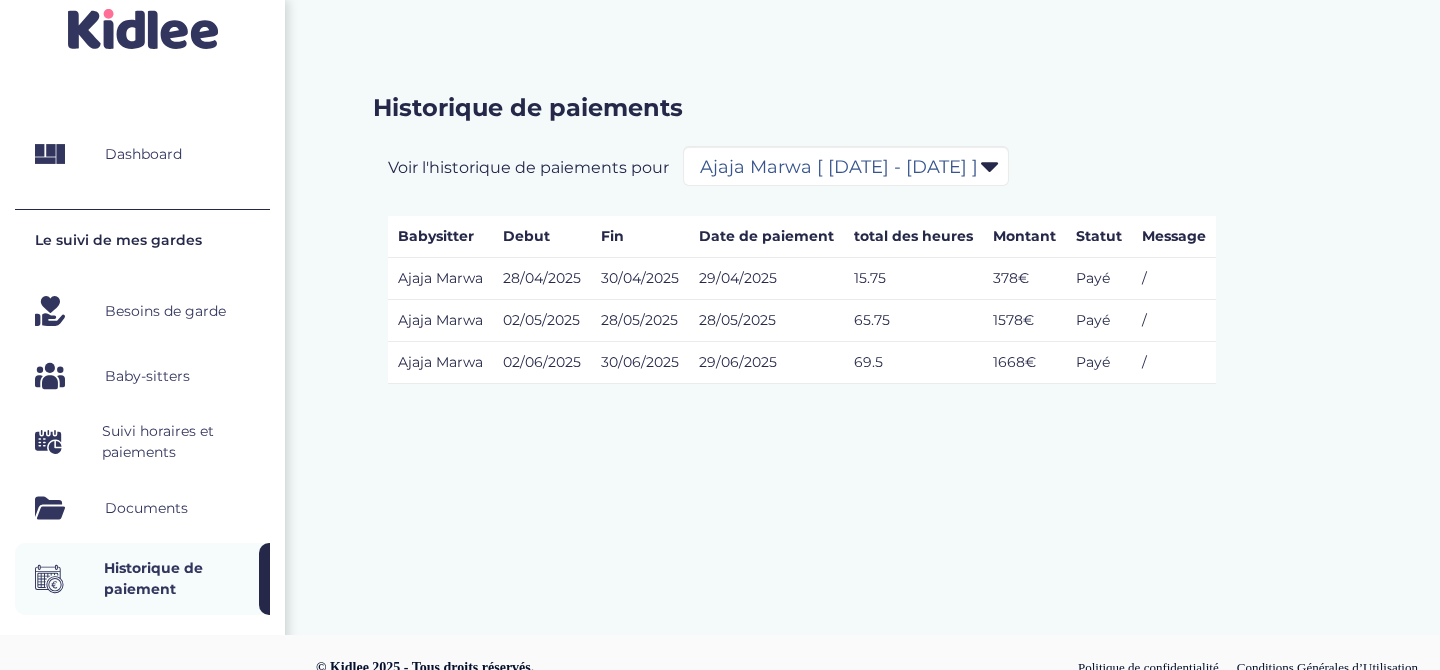 click on "Notifications" at bounding box center (149, 736) 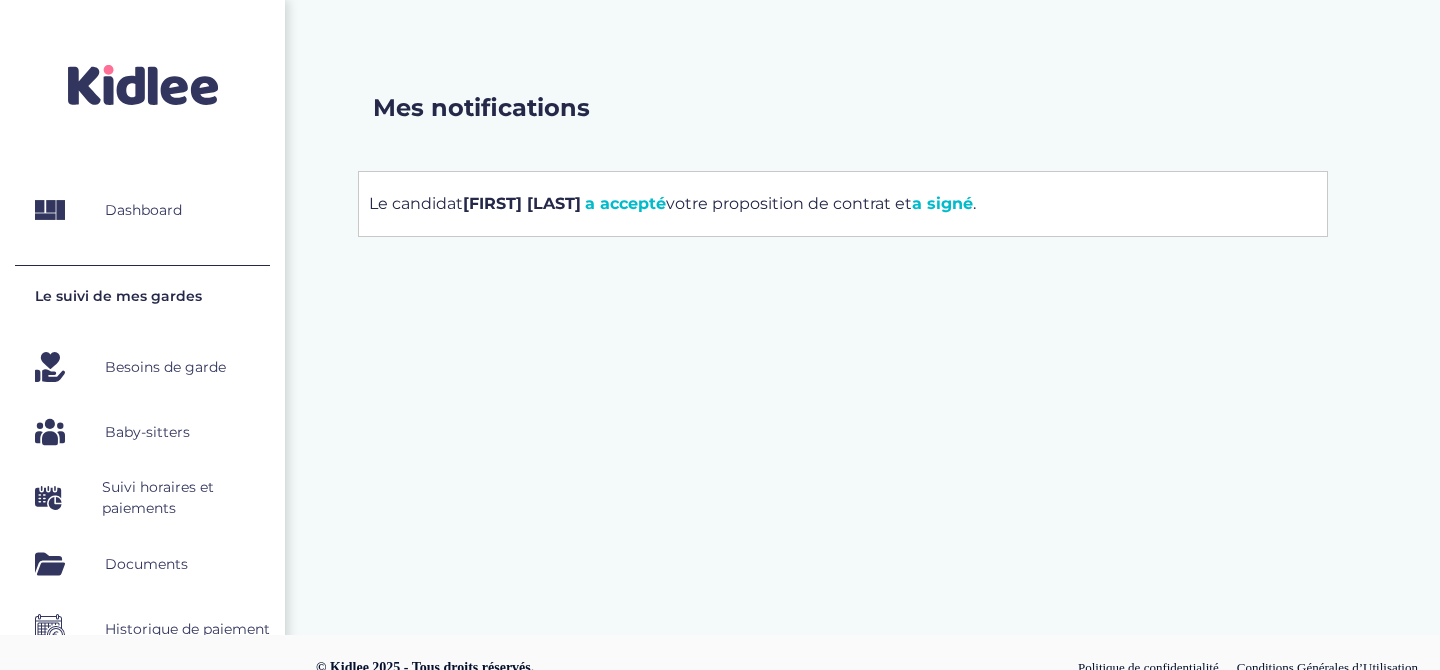 scroll, scrollTop: 0, scrollLeft: 0, axis: both 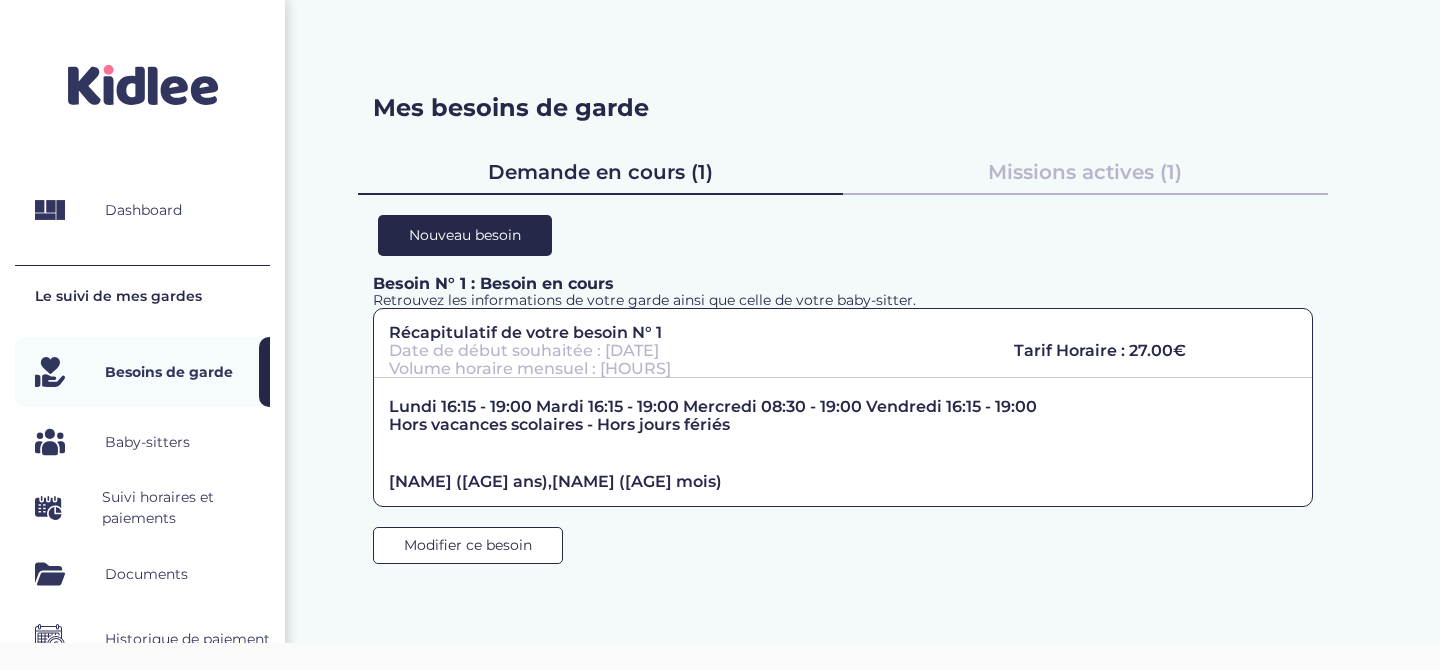 click on "Documents" at bounding box center [146, 574] 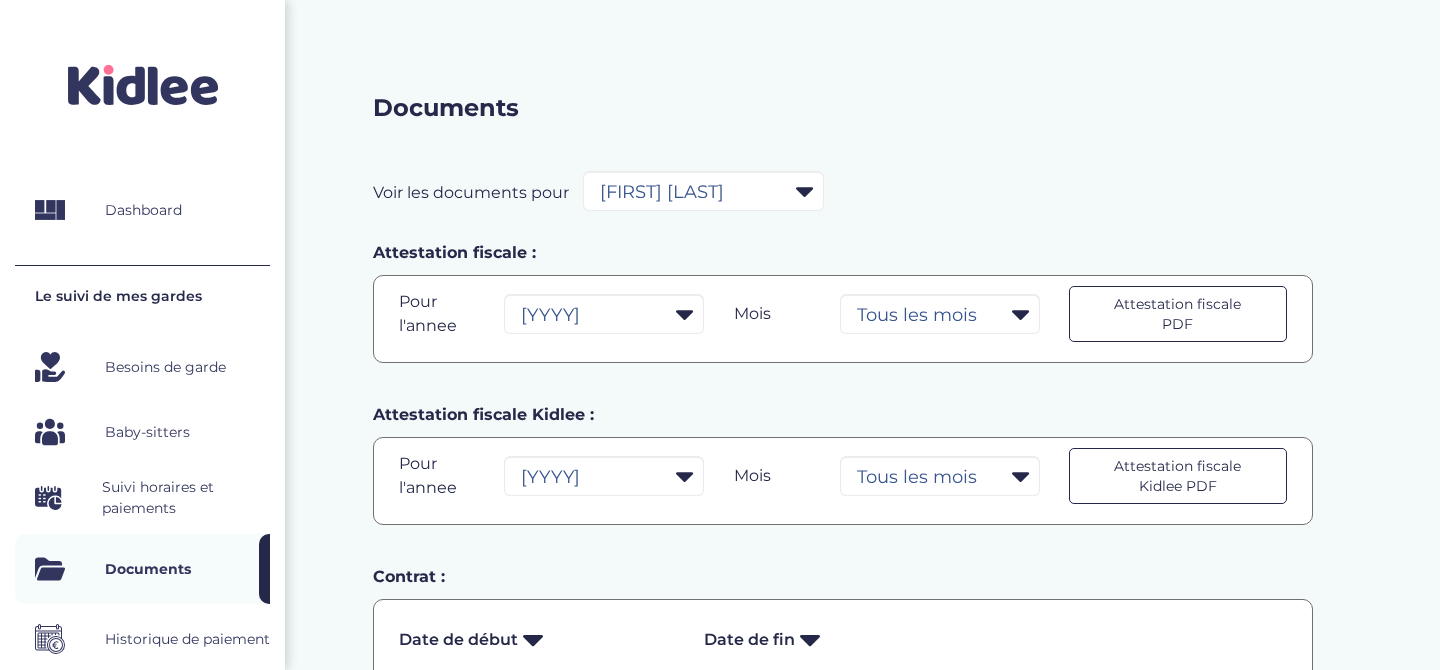 scroll, scrollTop: 0, scrollLeft: 0, axis: both 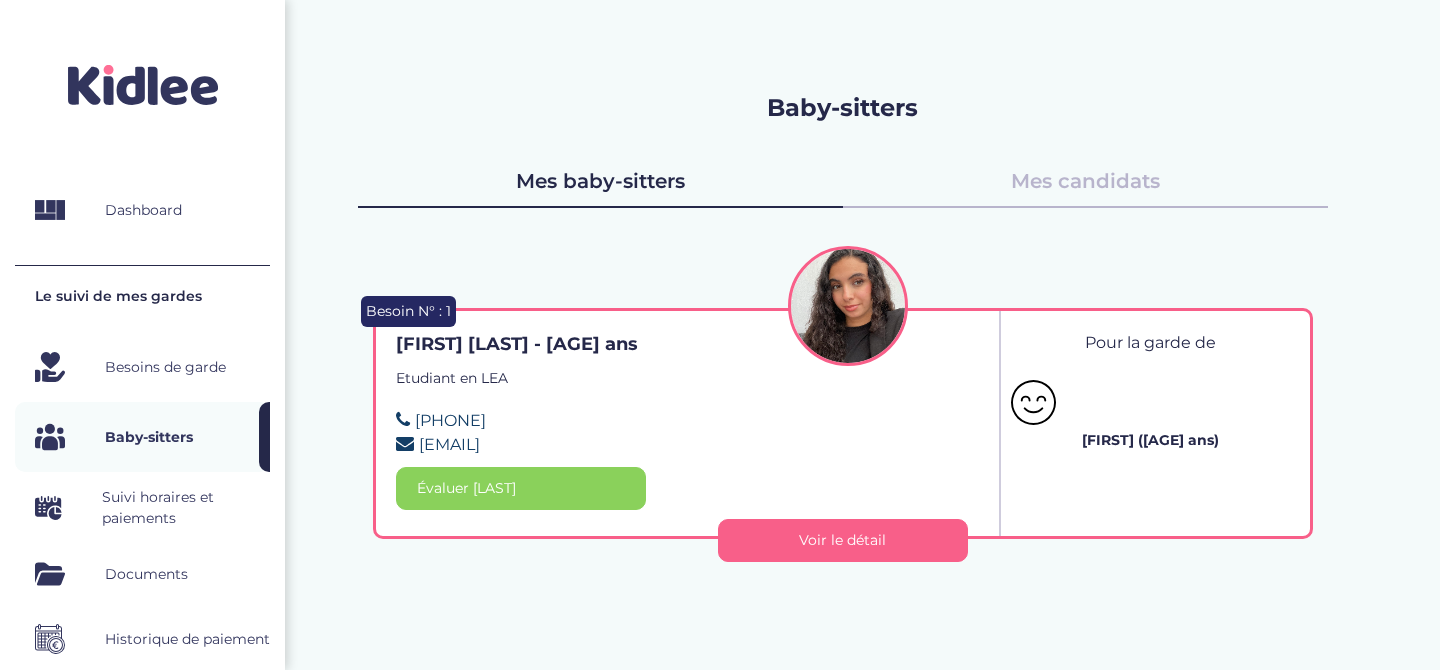 click on "Suivi horaires et paiements" at bounding box center [186, 508] 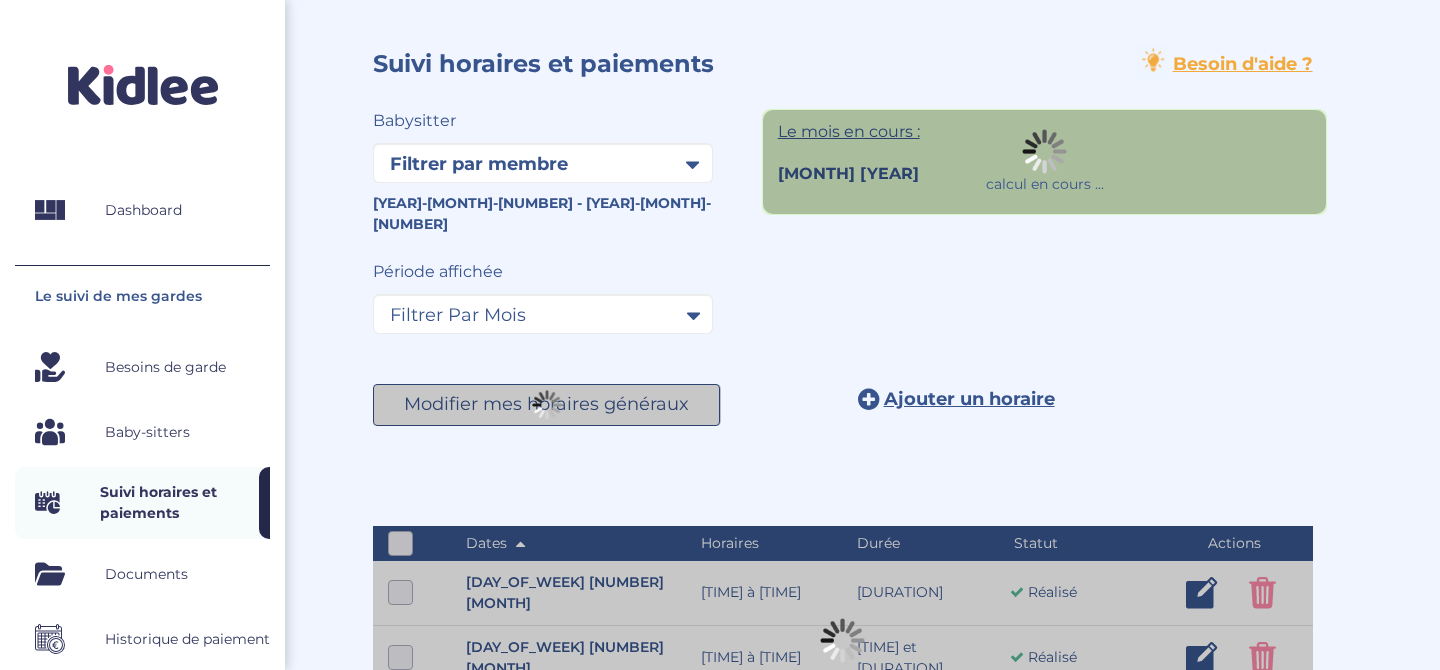 scroll, scrollTop: 0, scrollLeft: 0, axis: both 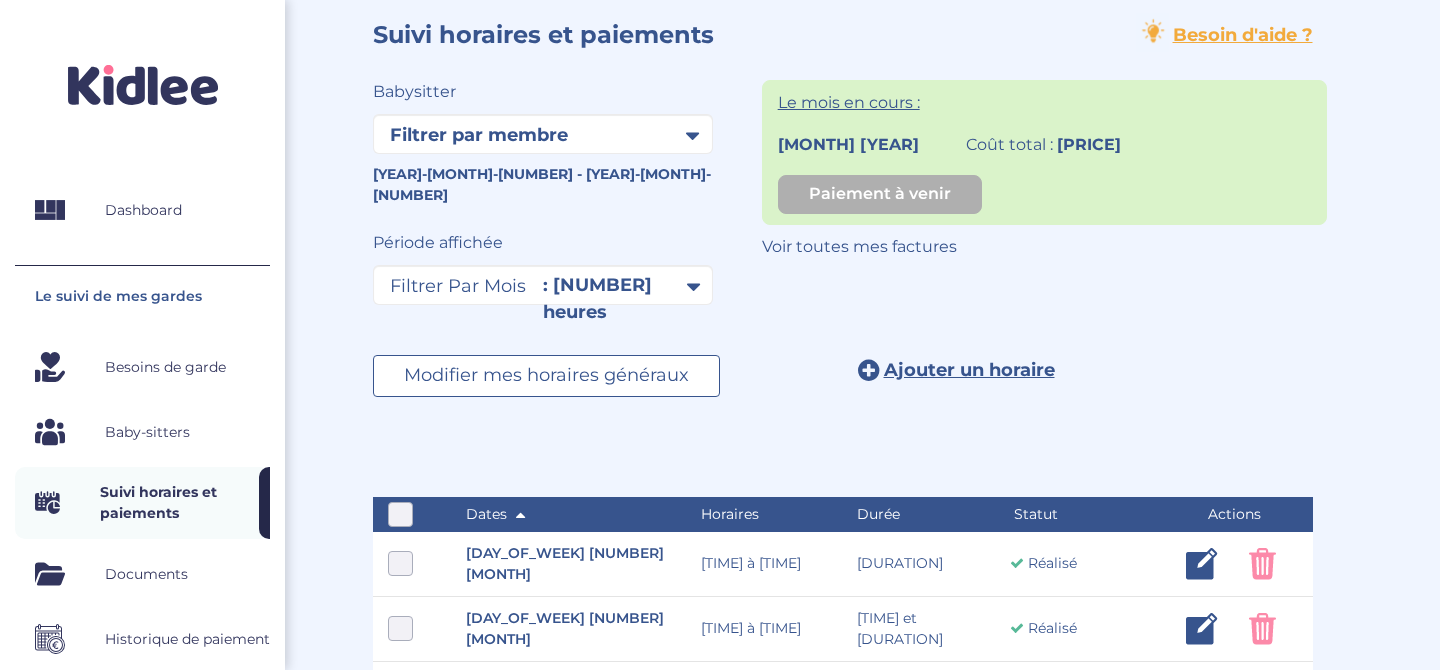 click on "Voir toutes mes factures" at bounding box center [859, 246] 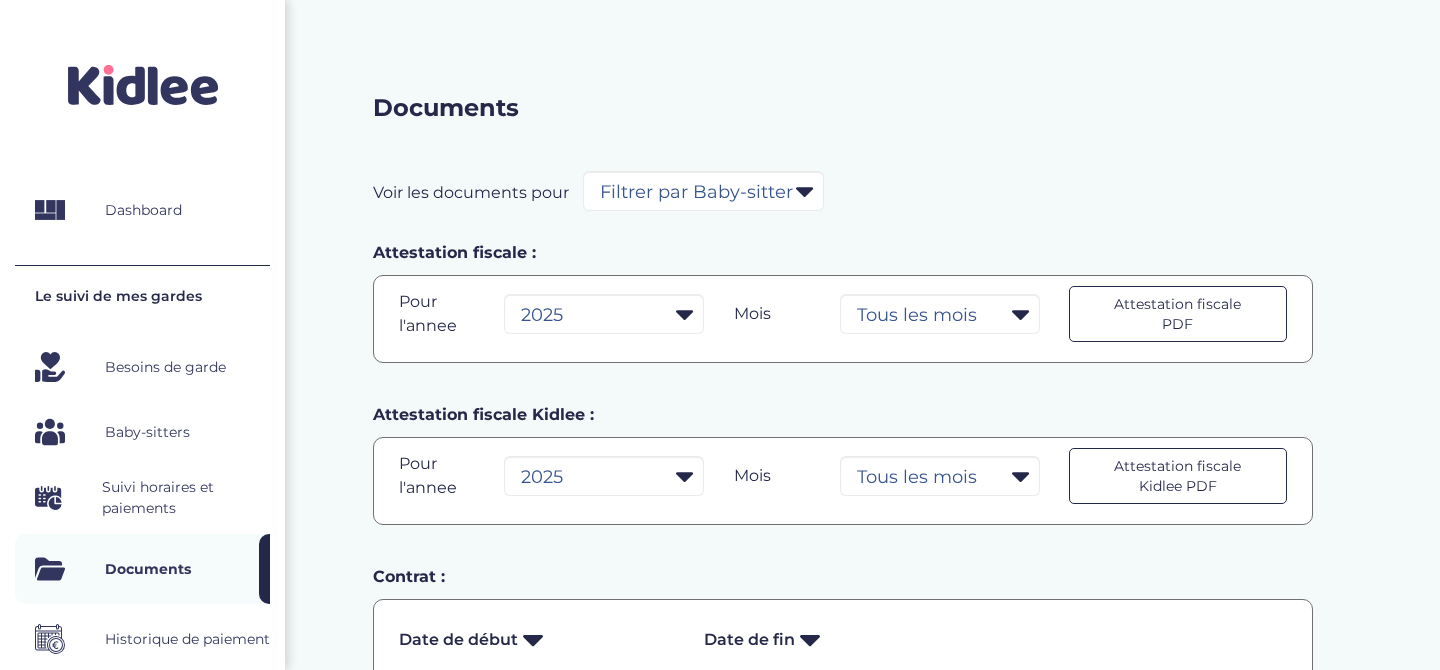 scroll, scrollTop: 0, scrollLeft: 0, axis: both 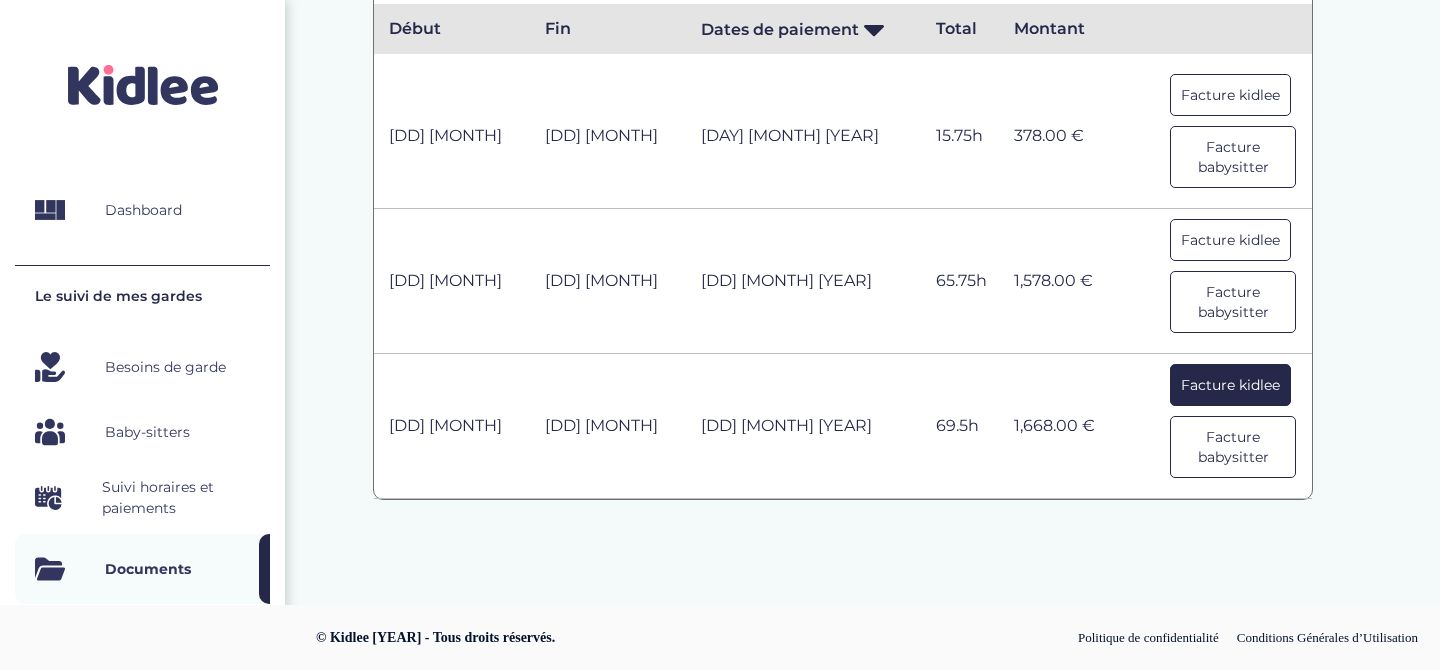 click on "Facture kidlee" at bounding box center [1230, 385] 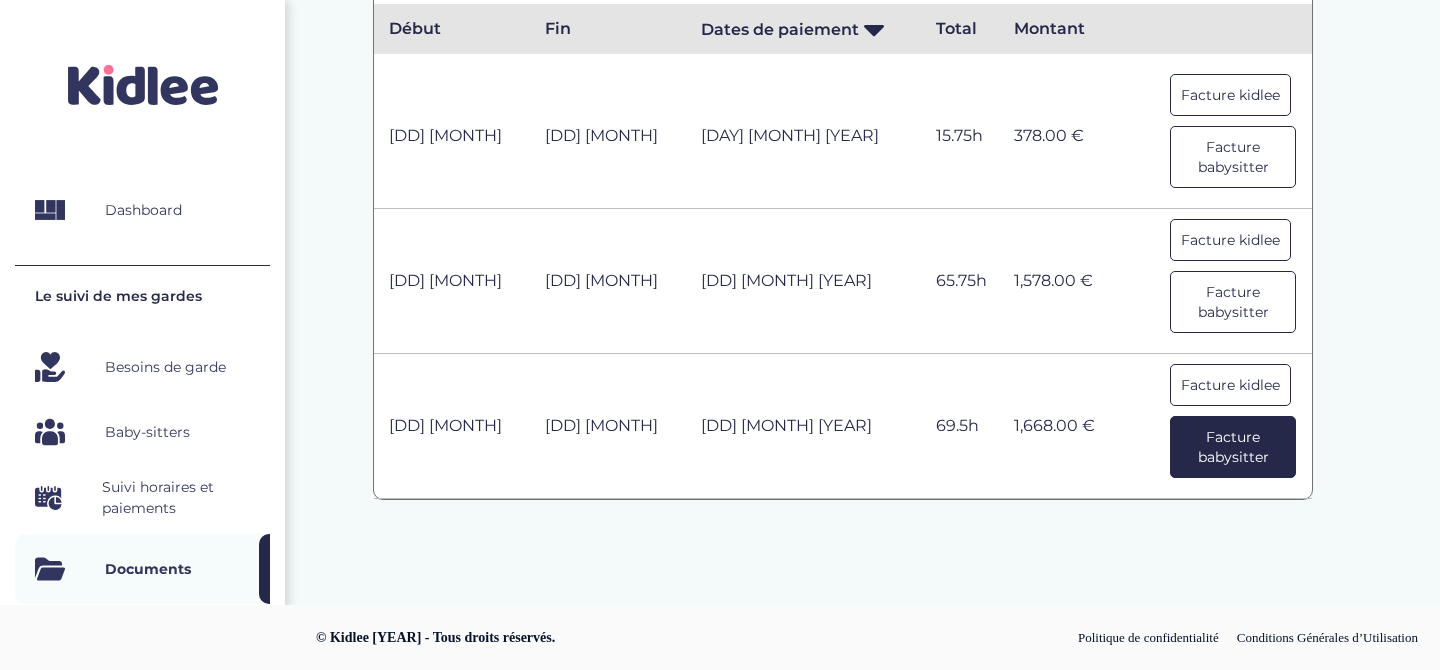 click on "Facture babysitter" at bounding box center [1233, 447] 